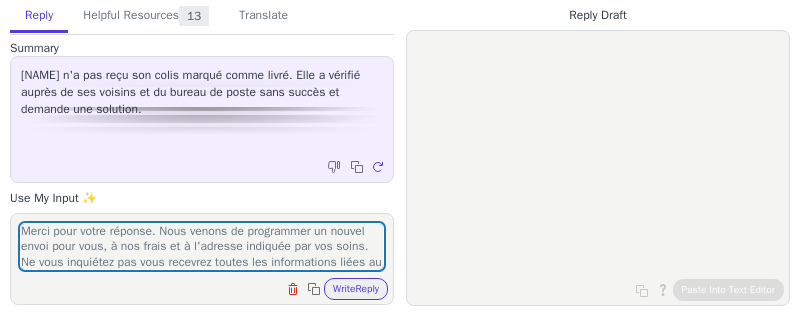 scroll, scrollTop: 0, scrollLeft: 0, axis: both 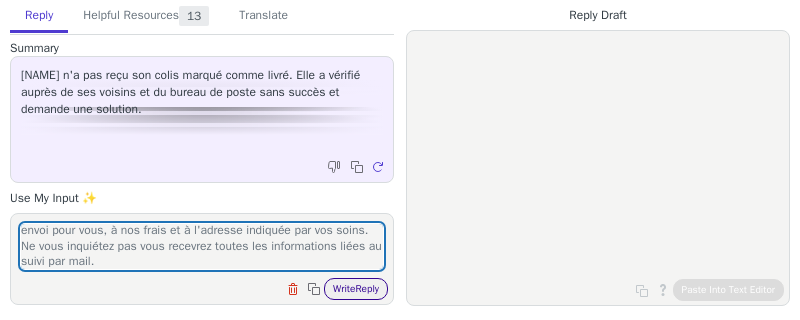 type on "Merci pour votre réponse. Nous venons de programmer un nouvel envoi pour vous, à nos frais et à l'adresse indiquée par vos soins. Ne vous inquiétez pas vous recevrez toutes les informations liées au suivi par mail." 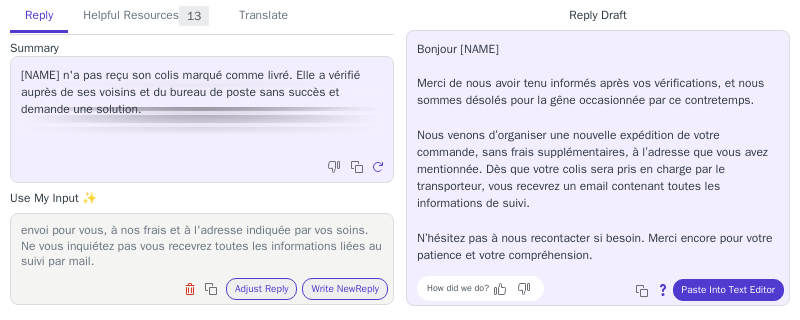 scroll, scrollTop: 11, scrollLeft: 0, axis: vertical 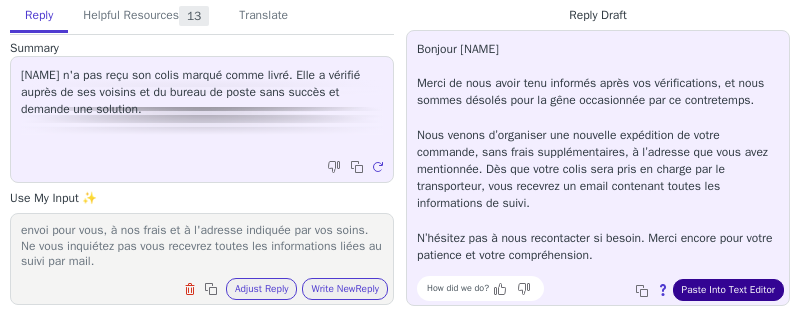 click on "Paste Into Text Editor" at bounding box center [728, 290] 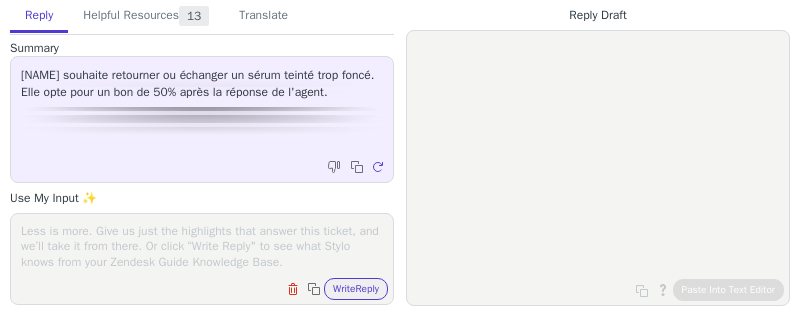 scroll, scrollTop: 0, scrollLeft: 0, axis: both 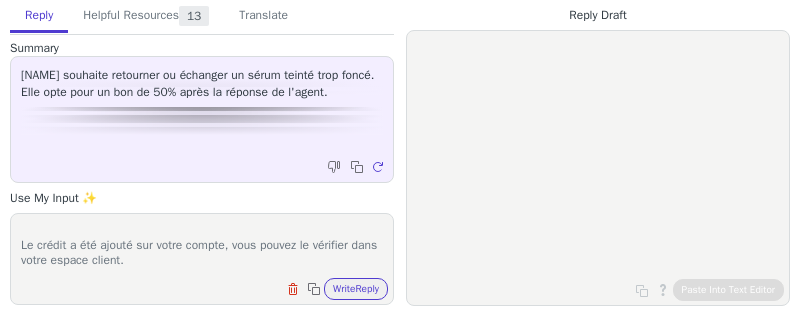 paste on "To use your credit:
* Make sure you’re ordering from the site that matches your country of residence.
* Add the item to your basket.
* Log in using the email address linked to your Typology account.
* Select your available credits at checkout." 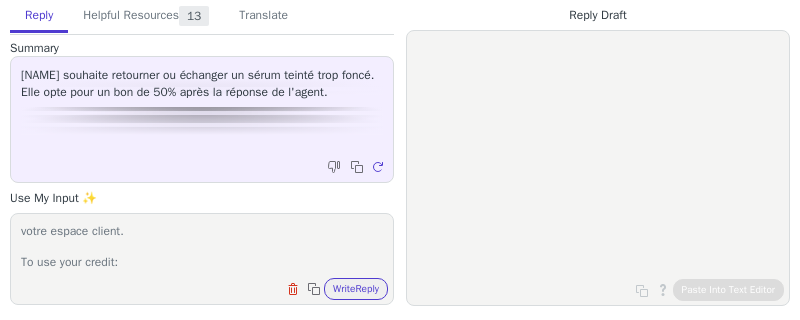scroll, scrollTop: 139, scrollLeft: 0, axis: vertical 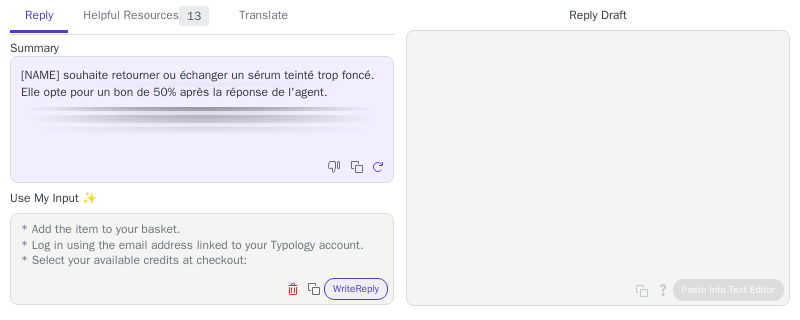 paste on "Attention, une case à cocher dans la section de paiement permet de les utiliser, et elle sera sélectionnée par défaut." 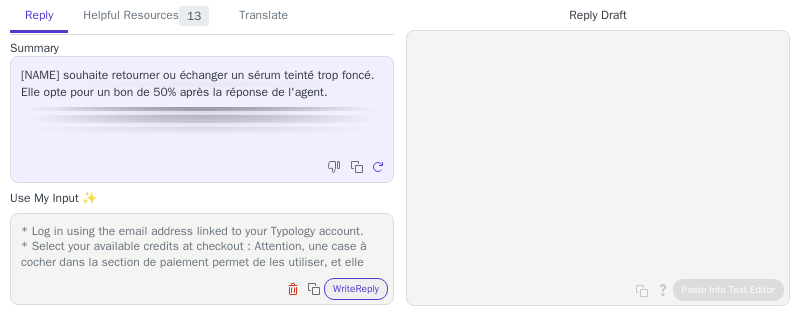 scroll, scrollTop: 170, scrollLeft: 0, axis: vertical 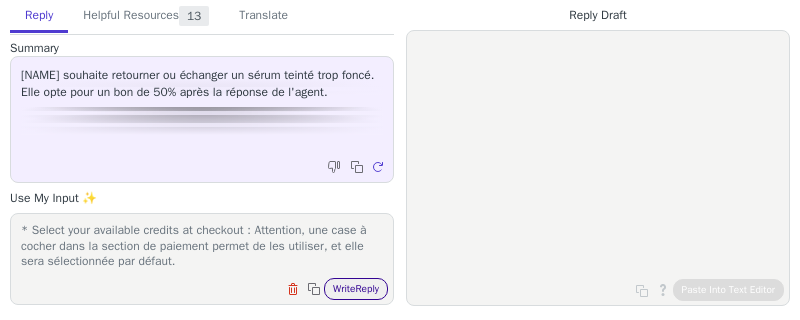 type on "Merci pour votre retour !
Le crédit a été ajouté sur votre compte, vous pouvez le vérifier dans votre espace client.
To use your credit:
* Make sure you’re ordering from the site that matches your country of residence.
* Add the item to your basket.
* Log in using the email address linked to your Typology account.
* Select your available credits at checkout : Attention, une case à cocher dans la section de paiement permet de les utiliser, et elle sera sélectionnée par défaut." 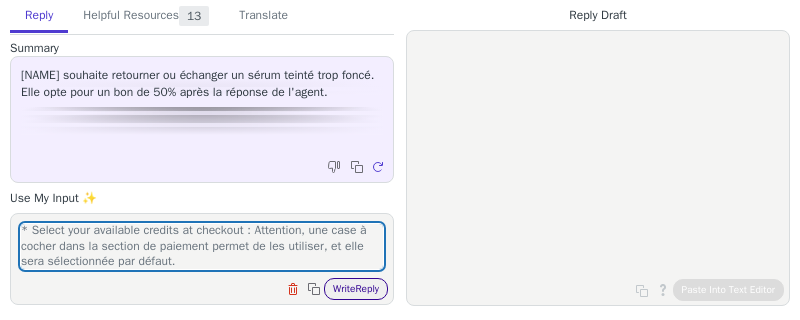 click on "Write  Reply" at bounding box center [356, 289] 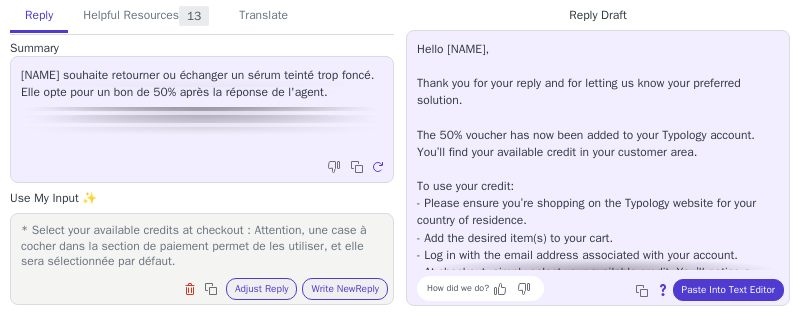 scroll, scrollTop: 113, scrollLeft: 0, axis: vertical 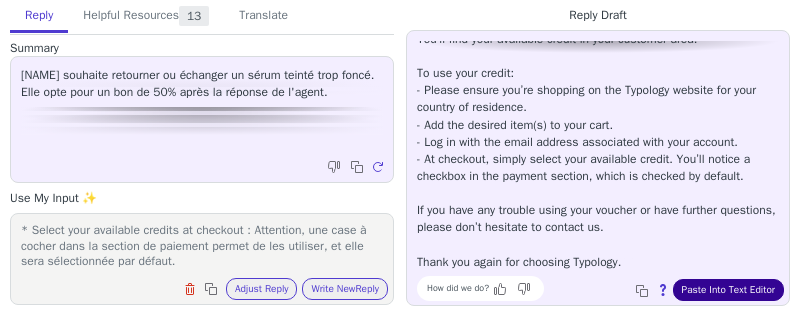 click on "Paste Into Text Editor" at bounding box center (728, 290) 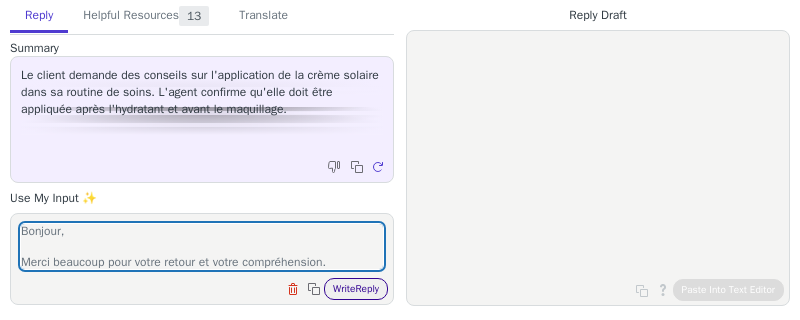 scroll, scrollTop: 0, scrollLeft: 0, axis: both 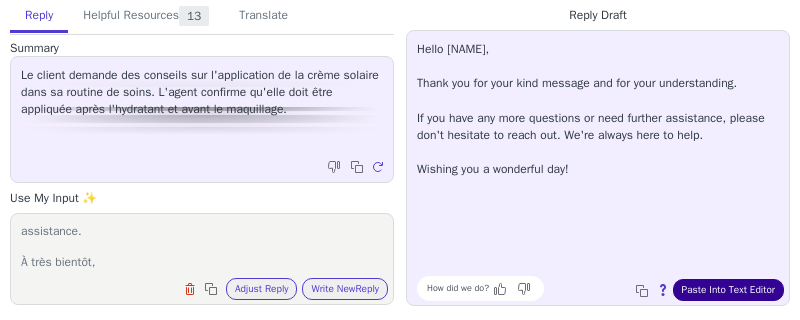 click on "Paste Into Text Editor" at bounding box center (728, 290) 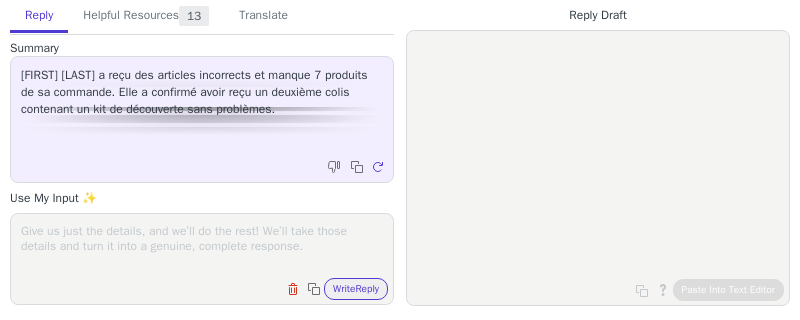 click at bounding box center [202, 246] 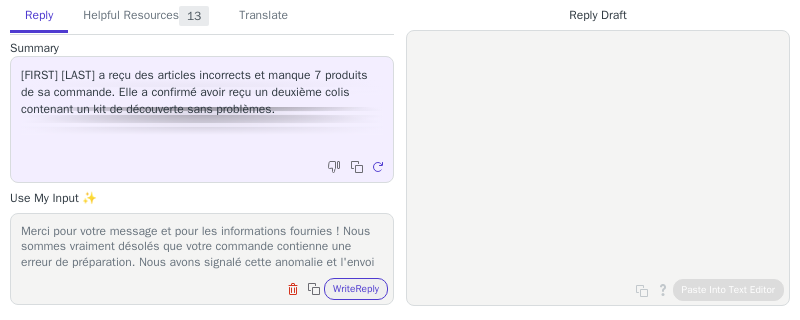 scroll, scrollTop: 46, scrollLeft: 0, axis: vertical 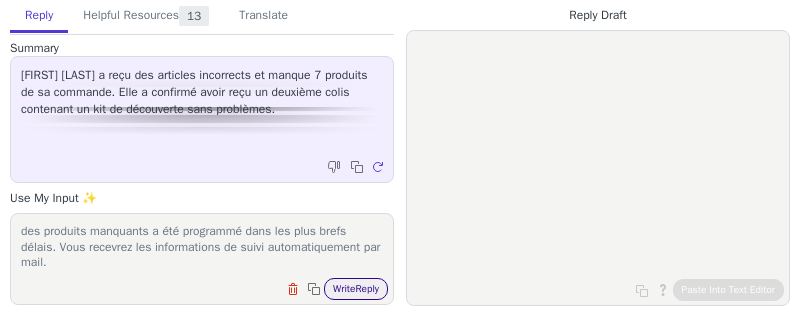 type on "Merci pour votre message et pour les informations fournies ! Nous sommes vraiment désolés que votre commande contienne une erreur de préparation. Nous avons signalé cette anomalie et l'envoi des produits manquants a été programmé dans les plus brefs délais. Vous recevrez les informations de suivi automatiquement par mail." 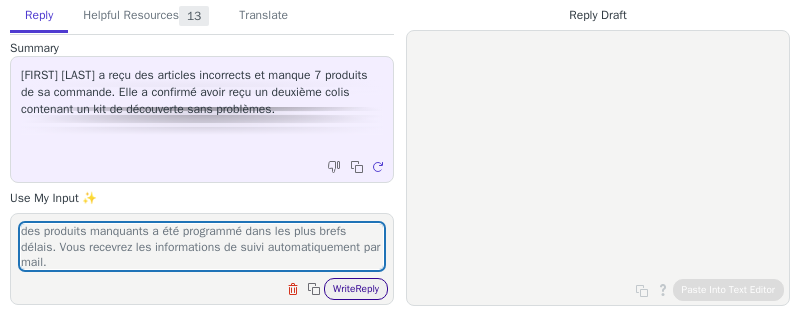 click on "Write  Reply" at bounding box center [356, 289] 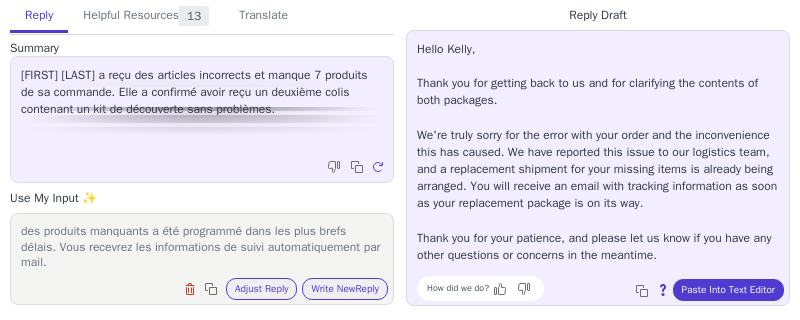 scroll, scrollTop: 11, scrollLeft: 0, axis: vertical 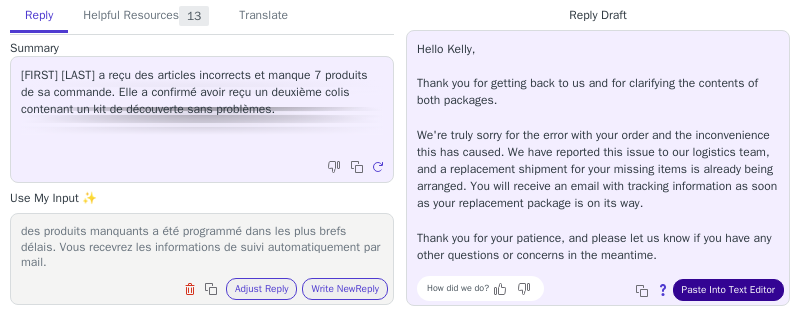 click on "Paste Into Text Editor" at bounding box center [728, 290] 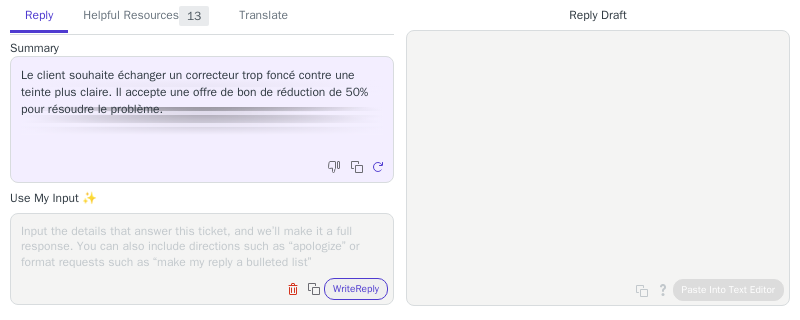 scroll, scrollTop: 0, scrollLeft: 0, axis: both 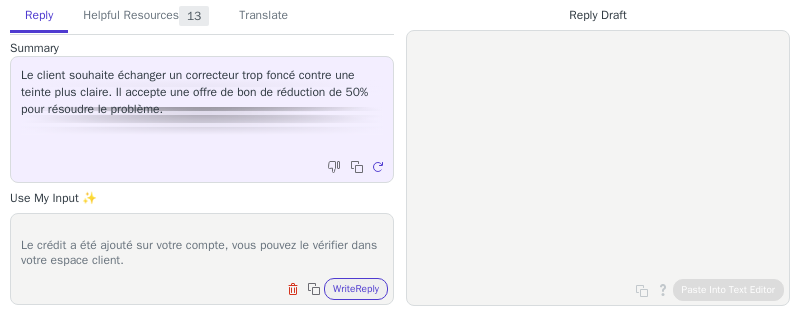 paste on "To use your credit:
* Make sure you’re ordering from the site that matches your country of residence.
* Add the item to your basket.
* Log in using the email address linked to your Typology account.
* Select your available credits at checkout." 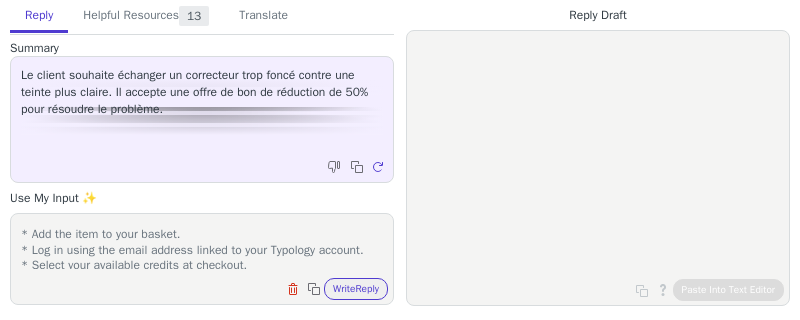 scroll, scrollTop: 155, scrollLeft: 0, axis: vertical 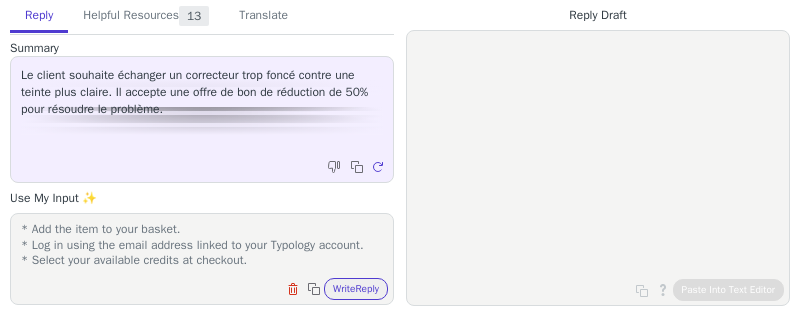 click on "Merci pour votre retour !
Le crédit a été ajouté sur votre compte, vous pouvez le vérifier dans votre espace client.
To use your credit:
* Make sure you’re ordering from the site that matches your country of residence.
* Add the item to your basket.
* Log in using the email address linked to your Typology account.
* Select your available credits at checkout." at bounding box center (202, 246) 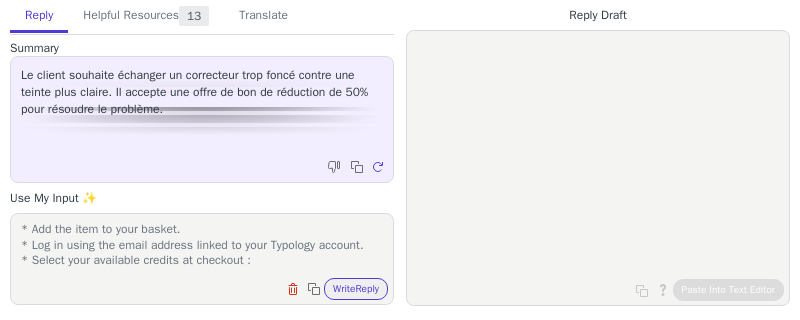 paste on "Attention, une case à cocher dans la section de paiement permet de les utiliser, et elle sera sélectionnée par défaut." 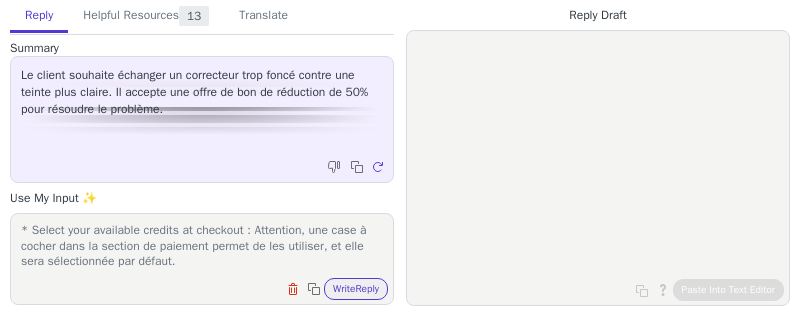 scroll, scrollTop: 170, scrollLeft: 0, axis: vertical 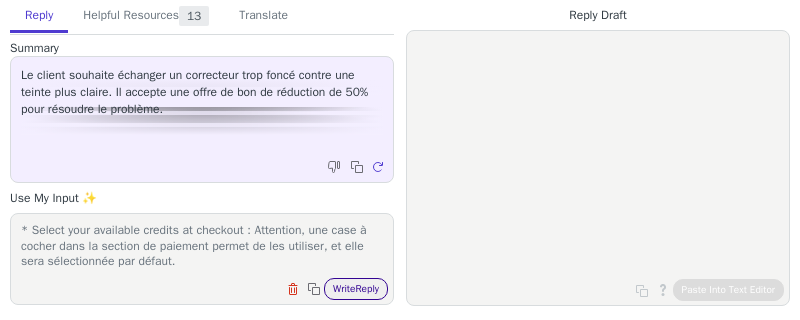 type on "Merci pour votre retour !
Le crédit a été ajouté sur votre compte, vous pouvez le vérifier dans votre espace client.
To use your credit:
* Make sure you’re ordering from the site that matches your country of residence.
* Add the item to your basket.
* Log in using the email address linked to your Typology account.
* Select your available credits at checkout : Attention, une case à cocher dans la section de paiement permet de les utiliser, et elle sera sélectionnée par défaut." 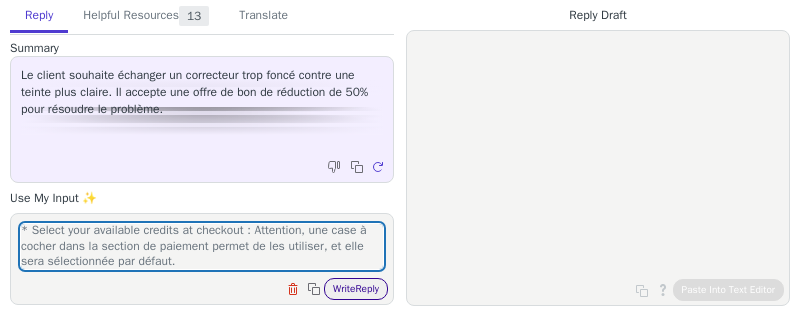 click on "Write  Reply" at bounding box center [356, 289] 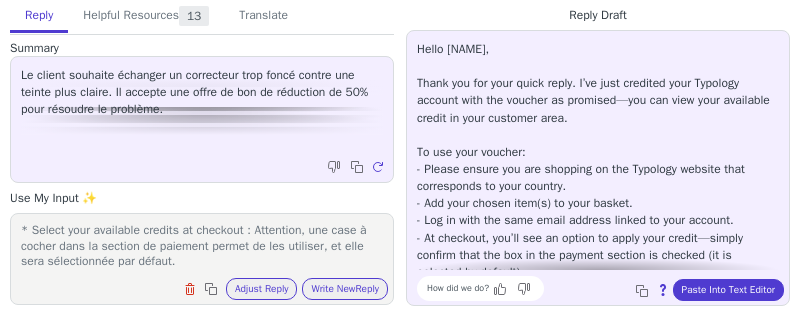 scroll, scrollTop: 62, scrollLeft: 0, axis: vertical 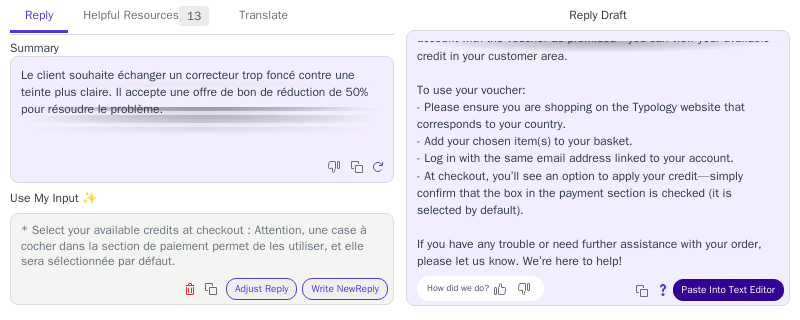 click on "Paste Into Text Editor" at bounding box center (728, 290) 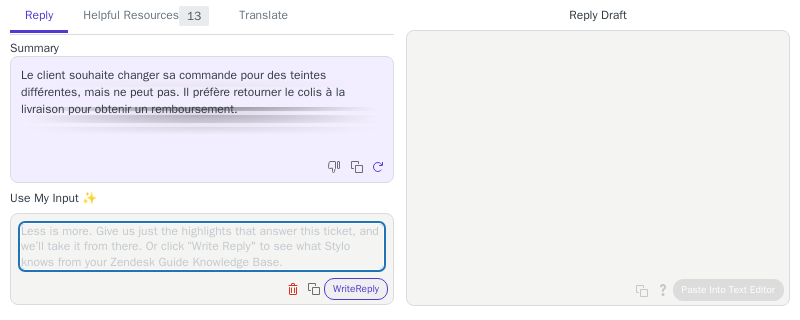 scroll, scrollTop: 0, scrollLeft: 0, axis: both 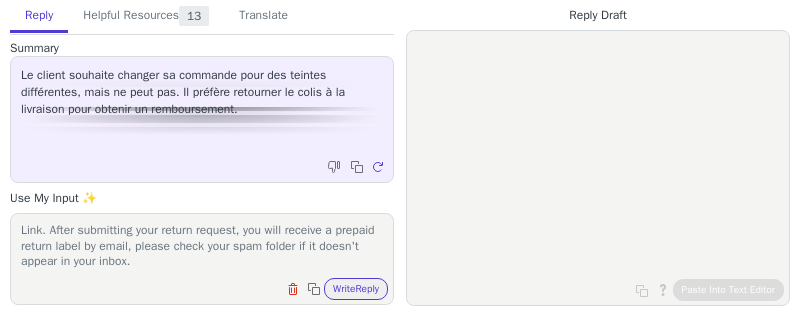 click on "once you receive your package, you can request a return using this Link. After submitting your return request, you will receive a prepaid return label by email, please check your spam folder if it doesn't appear in your inbox." at bounding box center (202, 246) 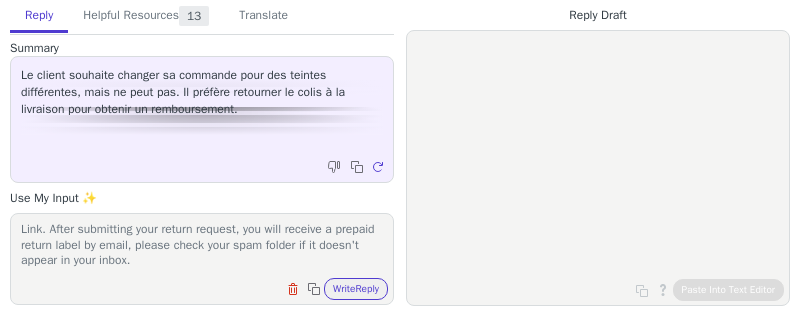 paste on "Before confirming your return, you will also have the option to choose your preferred refund method." 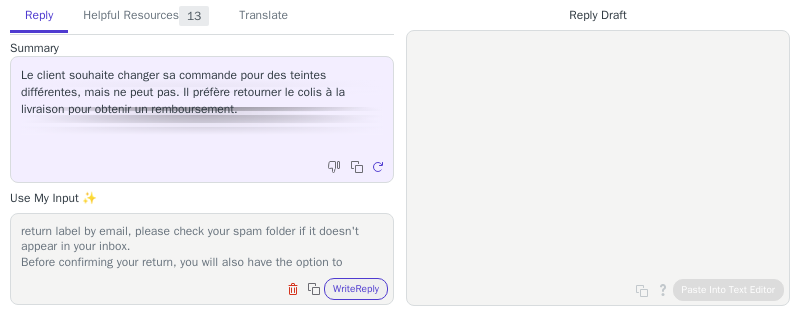 scroll, scrollTop: 46, scrollLeft: 0, axis: vertical 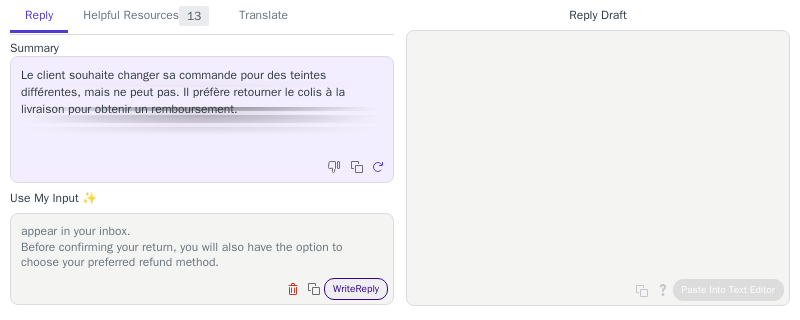 type on "once you receive your package, you can request a return using this Link. After submitting your return request, you will receive a prepaid return label by email, please check your spam folder if it doesn't appear in your inbox.
Before confirming your return, you will also have the option to choose your preferred refund method." 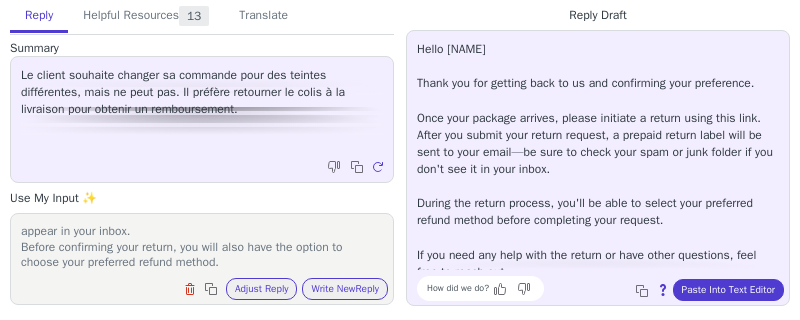 scroll, scrollTop: 28, scrollLeft: 0, axis: vertical 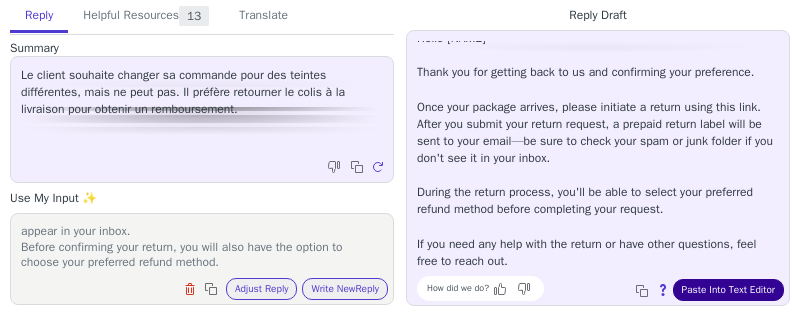click on "Paste Into Text Editor" at bounding box center [728, 290] 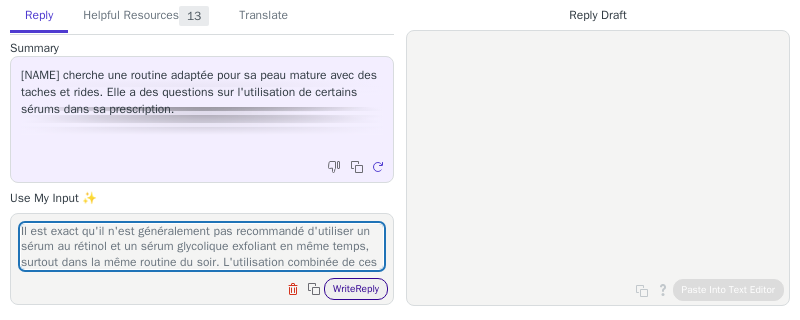 scroll, scrollTop: 0, scrollLeft: 0, axis: both 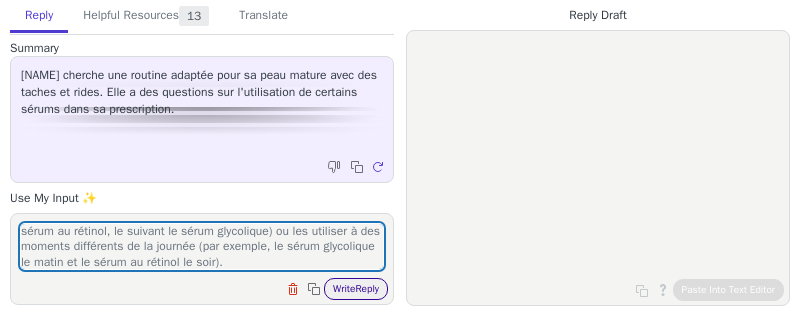 type on "Il est exact qu'il n'est généralement pas recommandé d'utiliser un sérum au rétinol et un sérum glycolique exfoliant en même temps, surtout dans la même routine du soir. L'utilisation combinée de ces deux produits peut être trop irritante pour la peau et entraîner une sécheresse excessive, des rougeurs, des desquamations ou d'autres irritations.
Recommander le client d'alterner les soirs d'utilisation (un soir le sérum au rétinol, le suivant le sérum glycolique) ou les utiliser à des moments différents de la journée (par exemple, le sérum glycolique le matin et le sérum au rétinol le soir)." 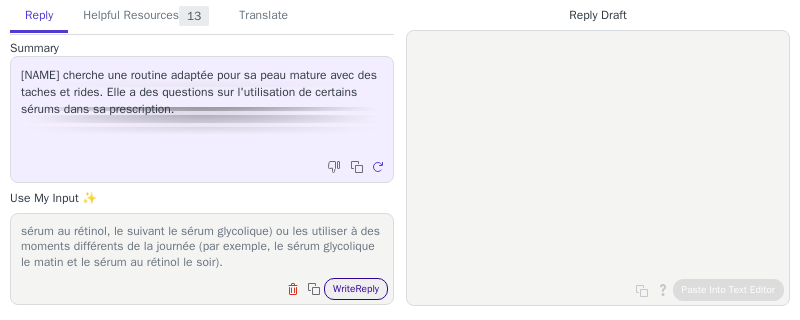 click on "Write  Reply" at bounding box center (356, 289) 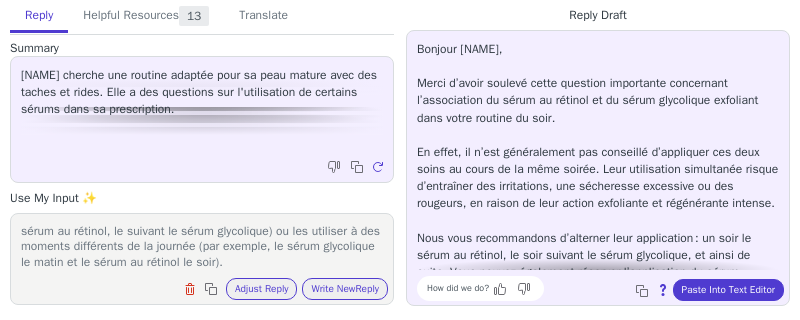 scroll, scrollTop: 131, scrollLeft: 0, axis: vertical 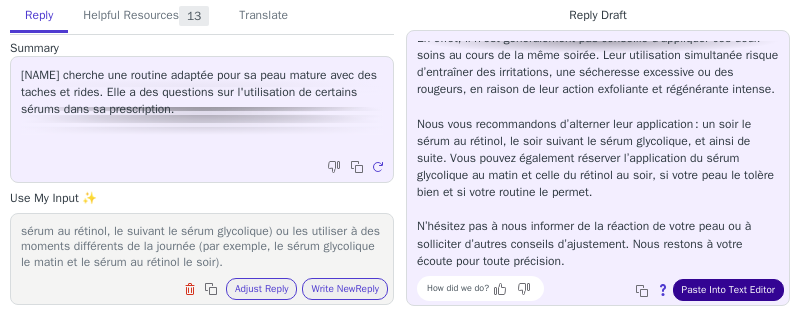 click on "Paste Into Text Editor" at bounding box center (728, 290) 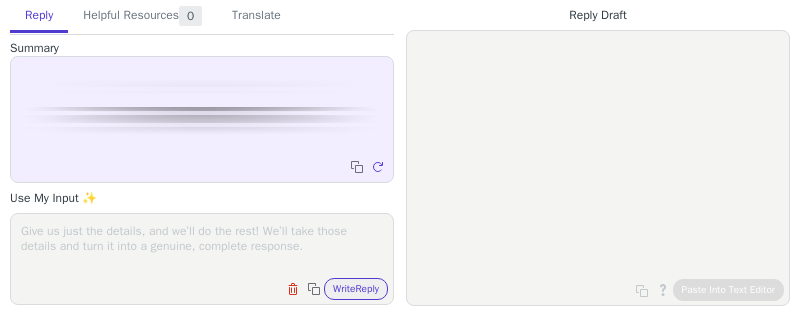 scroll, scrollTop: 0, scrollLeft: 0, axis: both 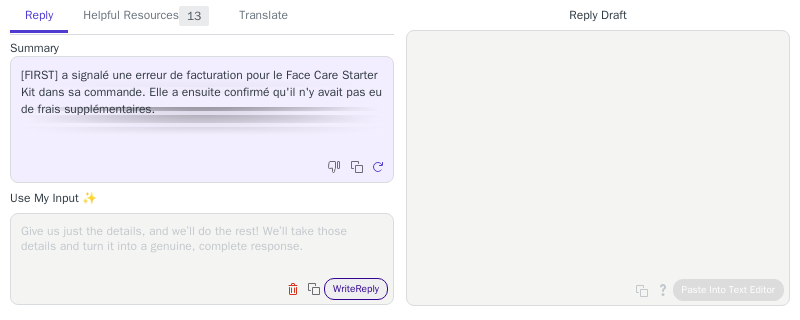 click on "Write  Reply" at bounding box center [356, 289] 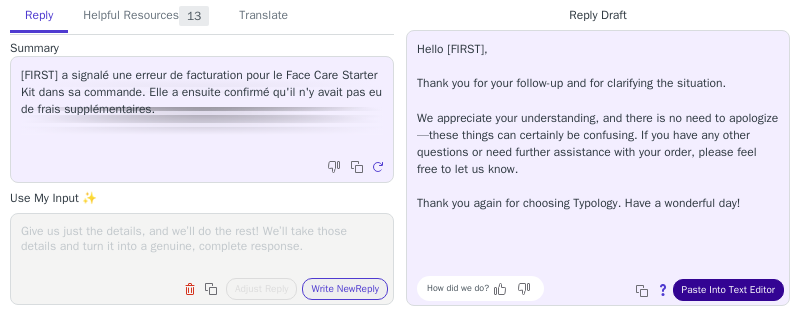 click on "Paste Into Text Editor" at bounding box center (728, 290) 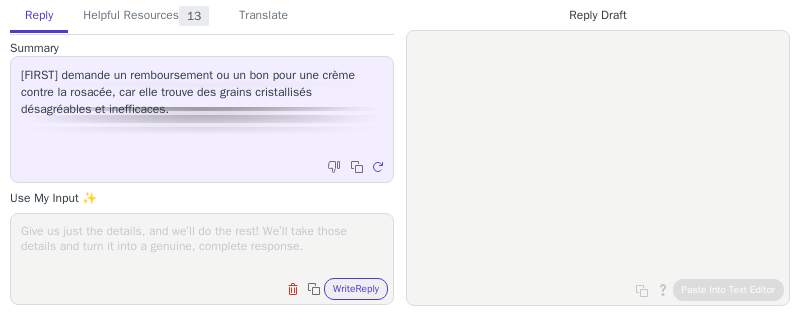scroll, scrollTop: 0, scrollLeft: 0, axis: both 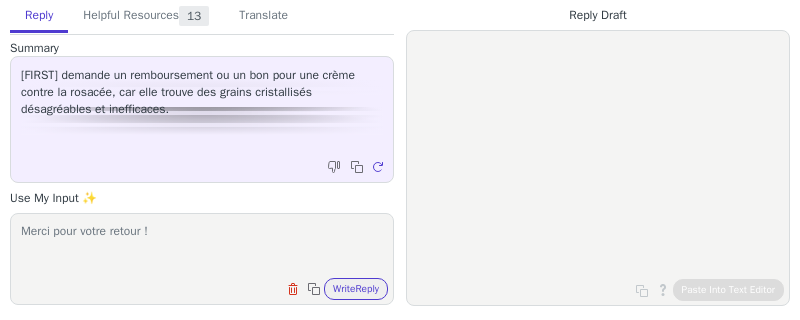 paste on "To help resolve this, we’re happy to offer you" 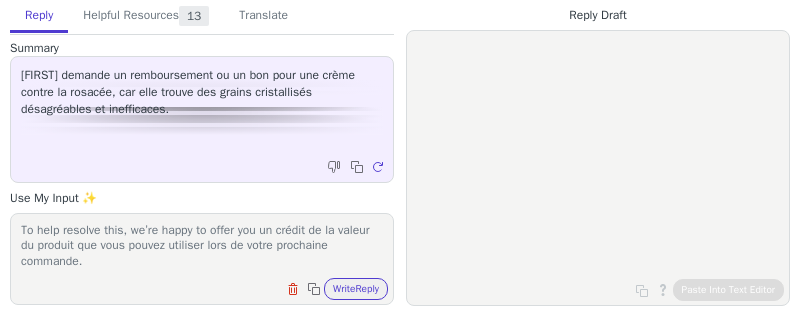 scroll, scrollTop: 62, scrollLeft: 0, axis: vertical 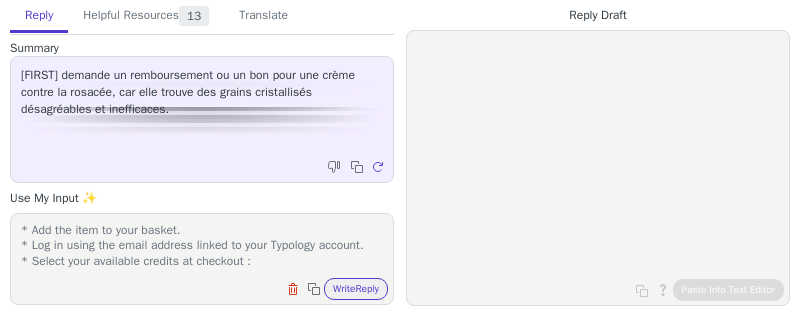 paste on "Attention, une case à cocher dans la section de paiement permet de les utiliser, et elle sera sélectionnée par défaut." 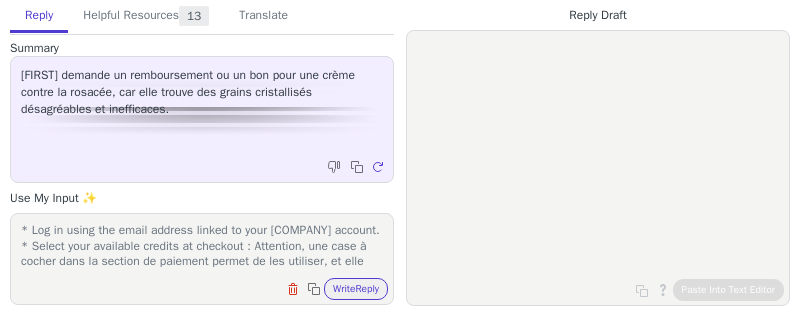 scroll, scrollTop: 185, scrollLeft: 0, axis: vertical 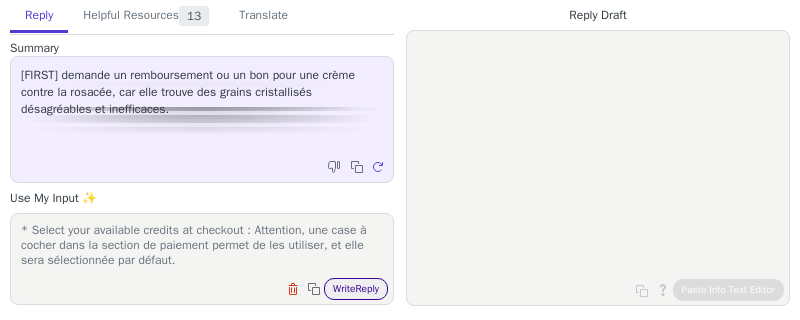 type on "Merci pour votre retour !
To help resolve this, we’re happy to offer you un crédit de la valeur du produit que vous pouvez utiliser lors de votre prochaine commande.
To use your credit:
* Make sure you’re ordering from the site that matches your country of residence.
* Add the item to your basket.
* Log in using the email address linked to your Typology account.
* Select your available credits at checkout : Attention, une case à cocher dans la section de paiement permet de les utiliser, et elle sera sélectionnée par défaut." 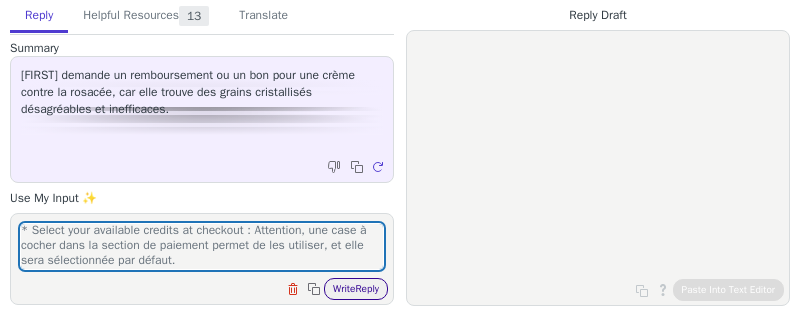 click on "Write  Reply" at bounding box center [356, 289] 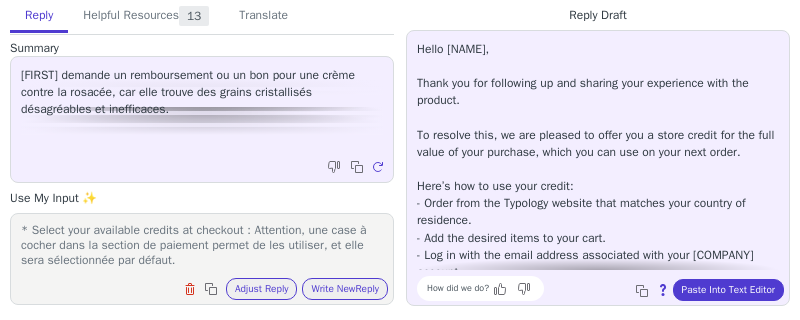 scroll, scrollTop: 131, scrollLeft: 0, axis: vertical 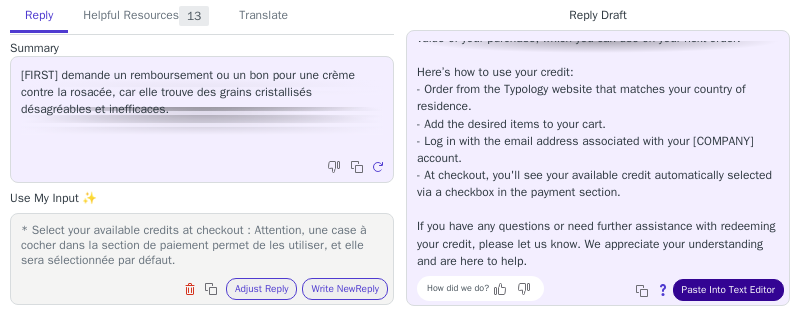 click on "Paste Into Text Editor" at bounding box center [728, 290] 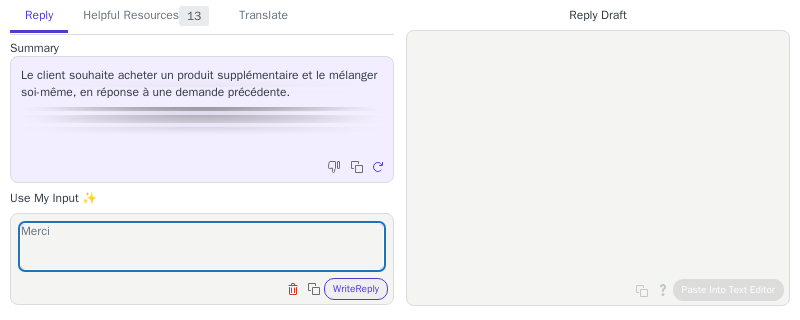 scroll, scrollTop: 0, scrollLeft: 0, axis: both 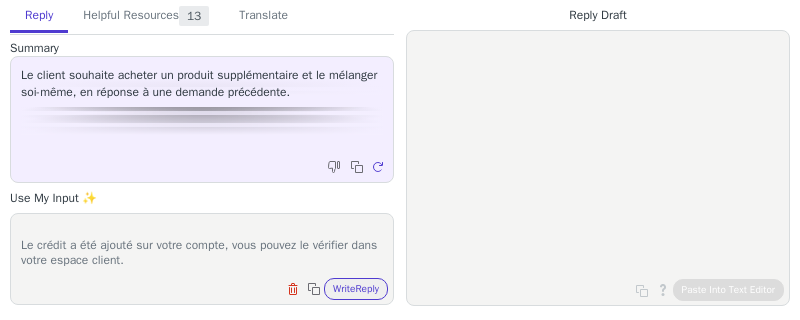 paste on "To use your credit:
* Make sure you’re ordering from the site that matches your country of residence.
* Add the item to your basket.
* Log in using the email address linked to your Typology account.
* Select your available credits at checkout." 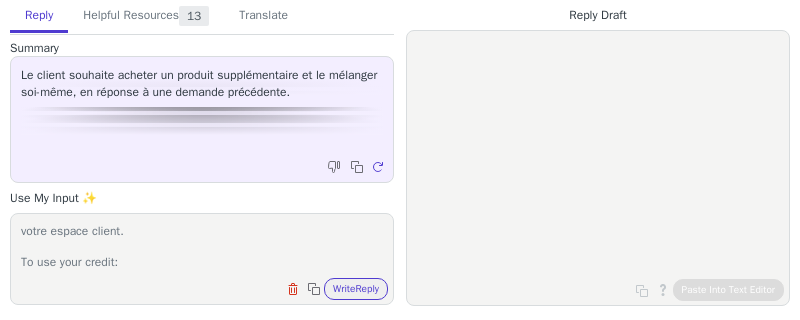 scroll, scrollTop: 139, scrollLeft: 0, axis: vertical 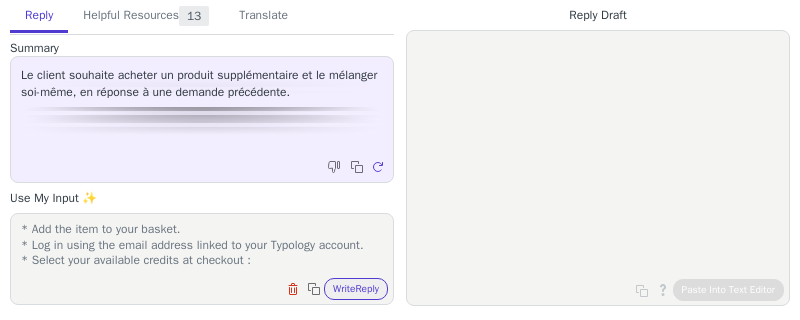 paste on "Attention, une case à cocher dans la section de paiement permet de les utiliser, et elle sera sélectionnée par défaut." 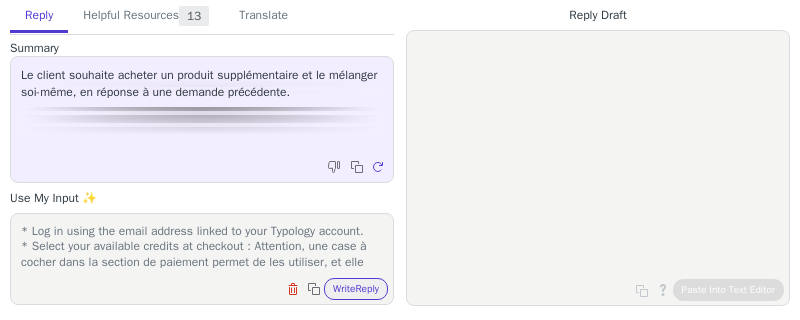 scroll, scrollTop: 170, scrollLeft: 0, axis: vertical 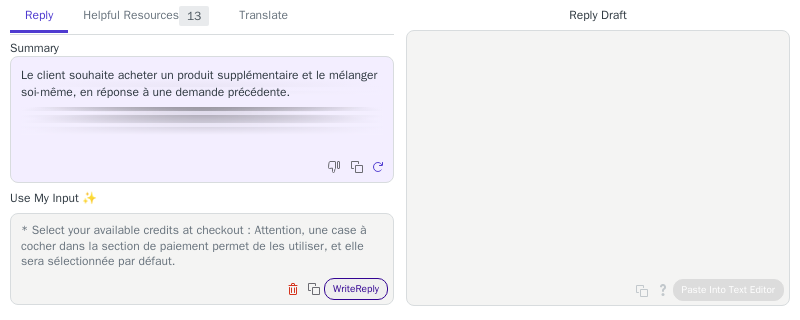 type on "Merci pour votre retour !
Le crédit a été ajouté sur votre compte, vous pouvez le vérifier dans votre espace client.
To use your credit:
* Make sure you’re ordering from the site that matches your country of residence.
* Add the item to your basket.
* Log in using the email address linked to your Typology account.
* Select your available credits at checkout : Attention, une case à cocher dans la section de paiement permet de les utiliser, et elle sera sélectionnée par défaut." 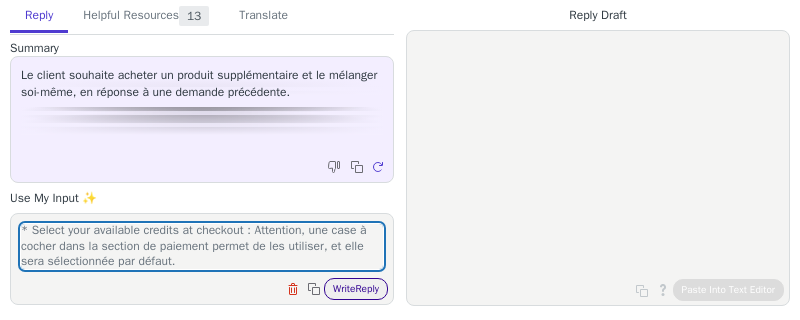click on "Write  Reply" at bounding box center (356, 289) 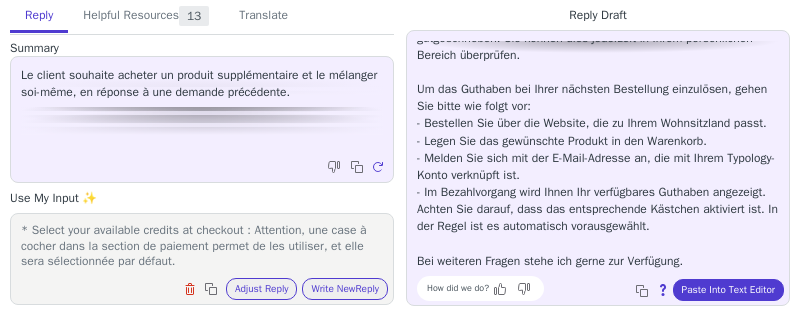 scroll, scrollTop: 131, scrollLeft: 0, axis: vertical 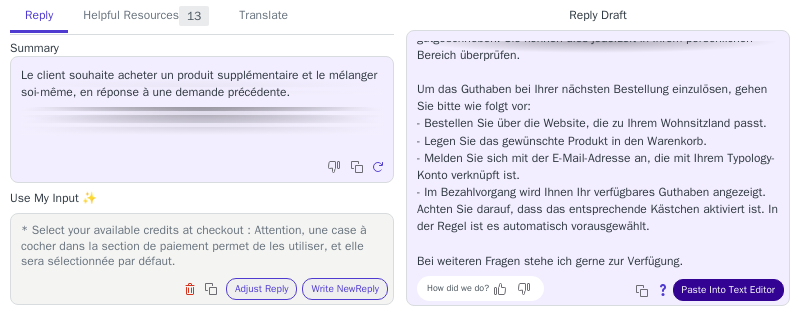 click on "Paste Into Text Editor" at bounding box center [728, 290] 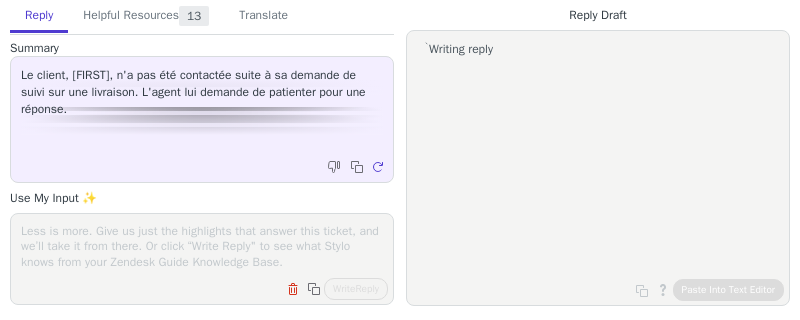 scroll, scrollTop: 0, scrollLeft: 0, axis: both 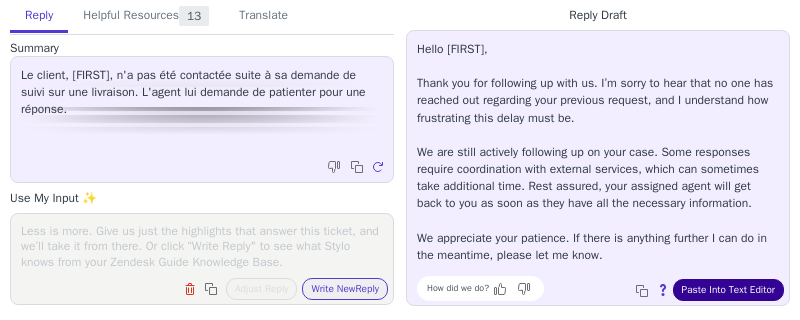 click on "Paste Into Text Editor" at bounding box center (728, 290) 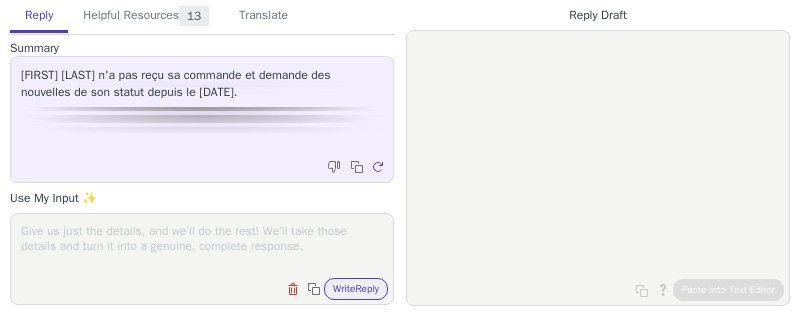 click at bounding box center [202, 246] 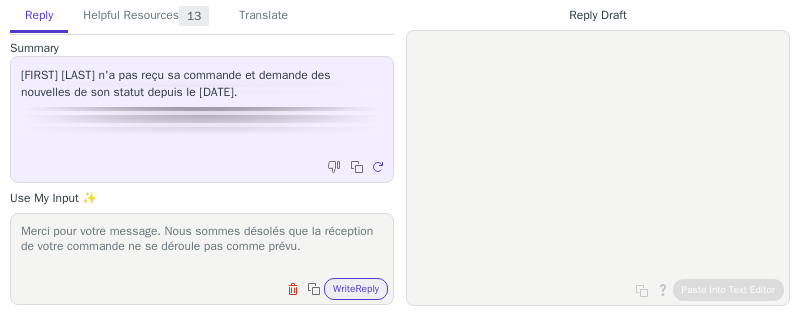 scroll, scrollTop: 0, scrollLeft: 0, axis: both 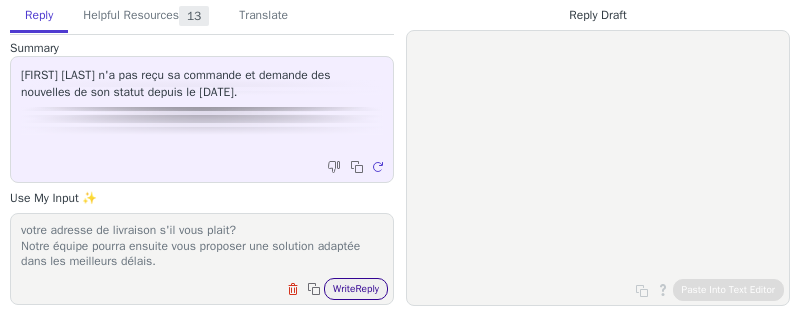 type on "Merci pour votre message. Nous sommes désolés que la réception de votre commande ne se déroule pas comme prévu.
Après vérification du suivi de votre colis, il semble en effet qu'il y ait une anomalie du côté du transporteur et que votre commande soit bloquée en cours d'acheminement. Pouvez-vous nous confirmer votre adresse de livraison s'il vous plait?
Notre équipe pourra ensuite vous proposer une solution adaptée dans les meilleurs délais." 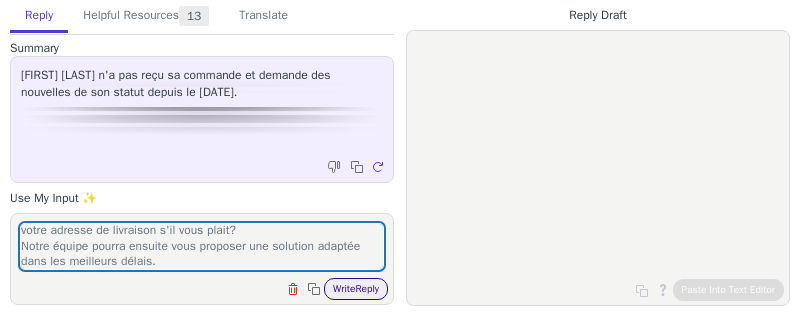 click on "Write  Reply" at bounding box center (356, 289) 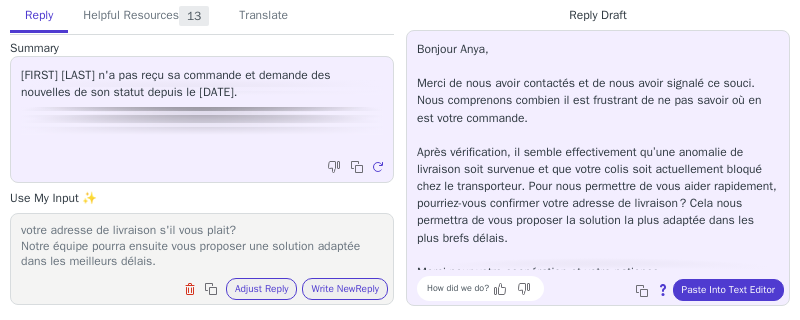 scroll, scrollTop: 11, scrollLeft: 0, axis: vertical 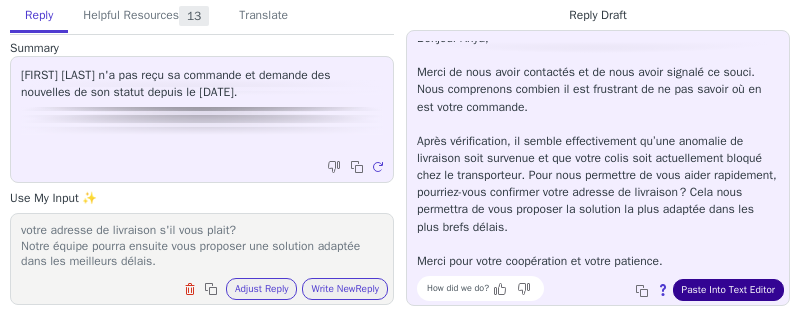 click on "Paste Into Text Editor" at bounding box center [728, 290] 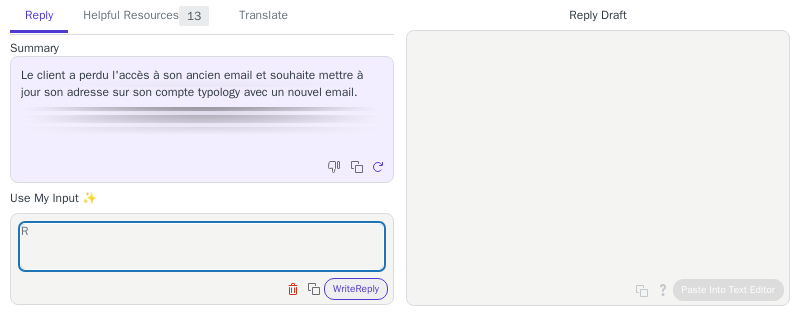 scroll, scrollTop: 0, scrollLeft: 0, axis: both 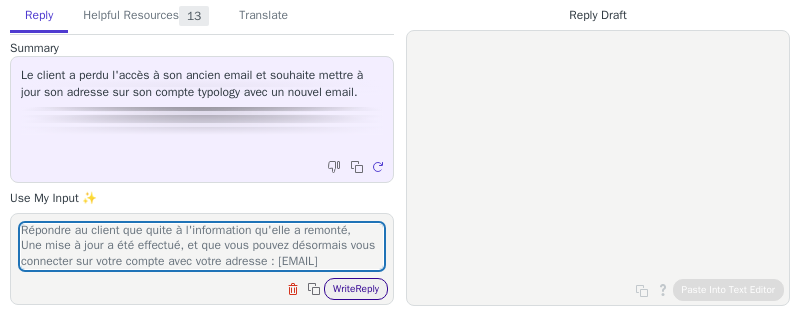 type on "Répondre au client que quite à l'information qu'elle a remonté,
Une mise à jour a été effectué, et que vous pouvez désormais vous connecter sur votre compte avec votre adresse : [EMAIL]" 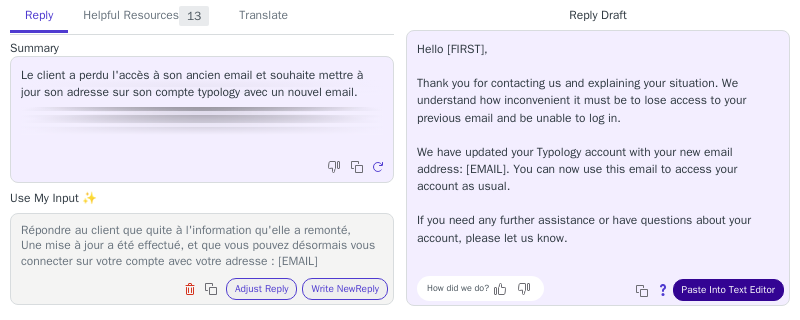 click on "Paste Into Text Editor" at bounding box center [728, 290] 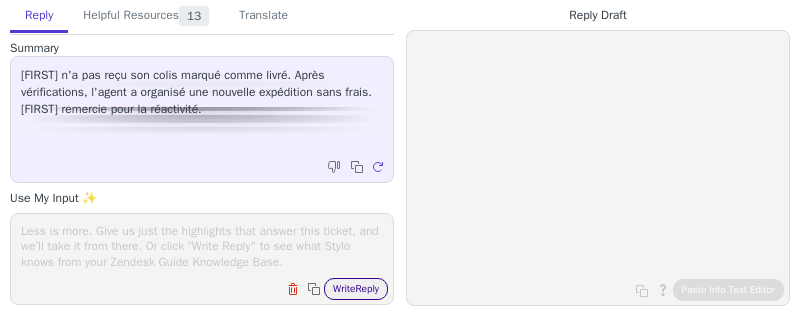 scroll, scrollTop: 0, scrollLeft: 0, axis: both 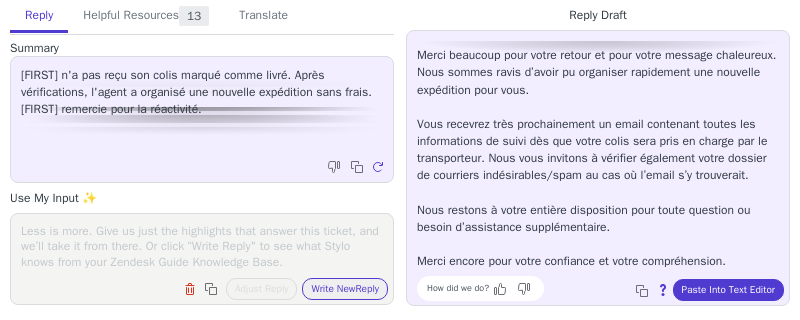 click at bounding box center (202, 246) 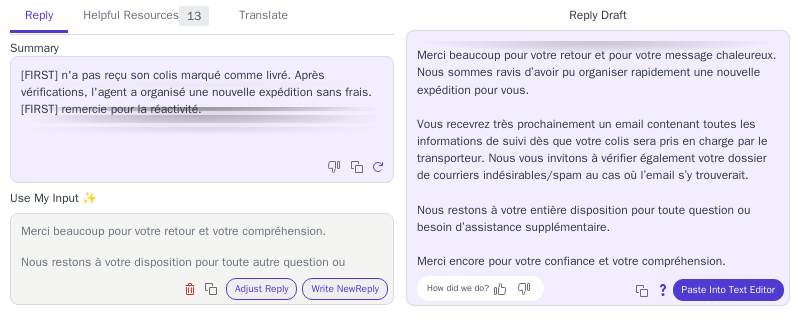 scroll, scrollTop: 46, scrollLeft: 0, axis: vertical 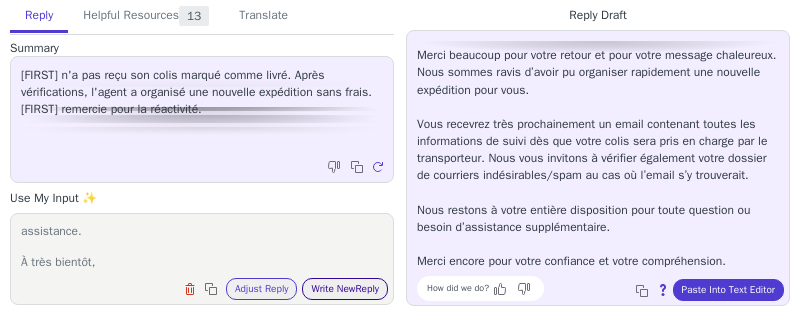 type on "Merci beaucoup pour votre retour et votre compréhension.
Nous restons à votre disposition pour toute autre question ou assistance.
À très bientôt," 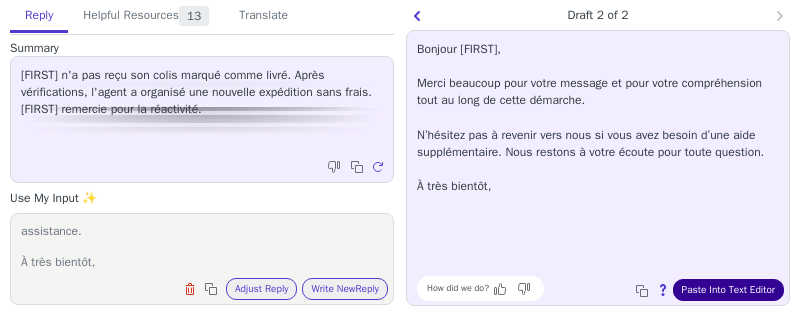 click on "Paste Into Text Editor" at bounding box center [728, 290] 